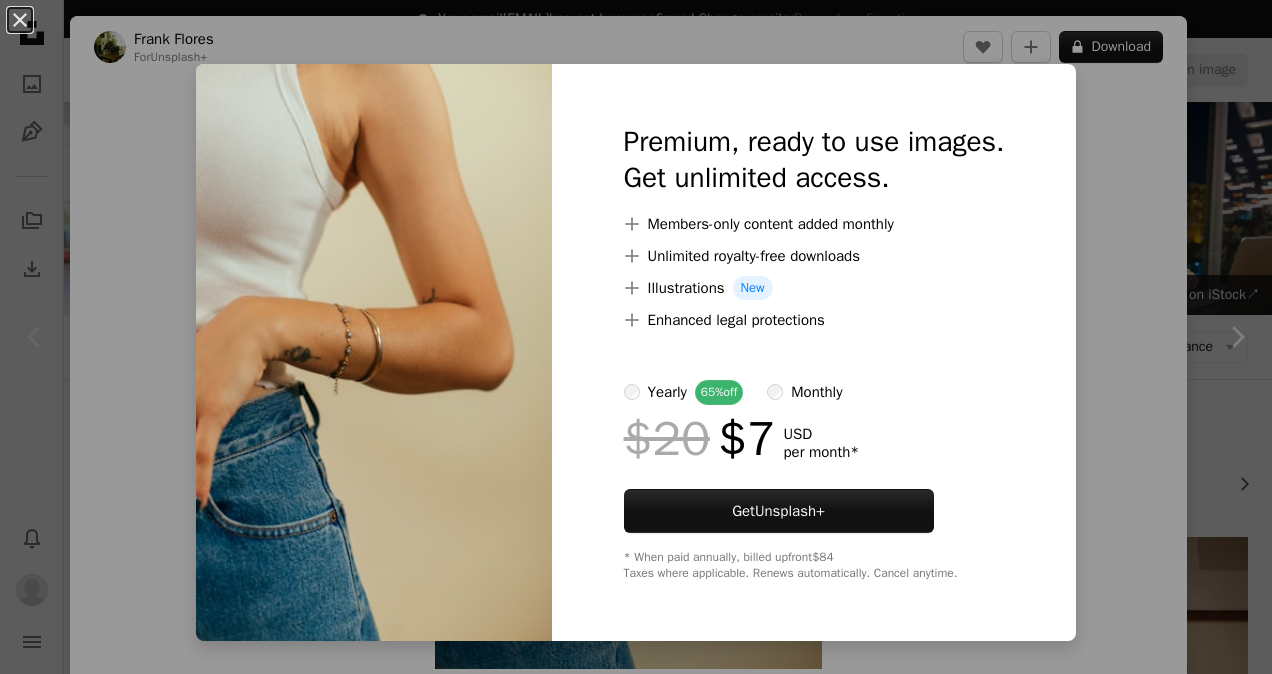 scroll, scrollTop: 483, scrollLeft: 0, axis: vertical 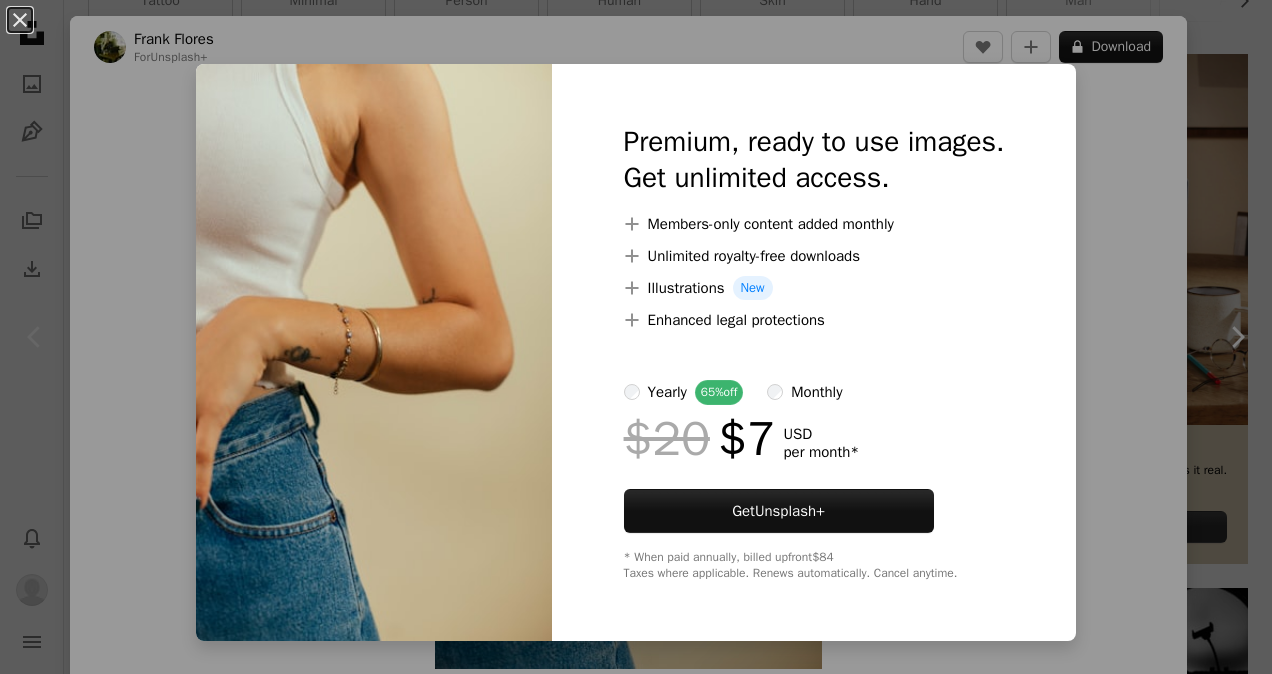 click on "An X shape Premium, ready to use images. Get unlimited access. A plus sign Members-only content added monthly A plus sign Unlimited royalty-free downloads A plus sign Illustrations  New A plus sign Enhanced legal protections yearly 65%  off monthly $20   $7 USD per month * Get  Unsplash+ * When paid annually, billed upfront  $84 Taxes where applicable. Renews automatically. Cancel anytime." at bounding box center [636, 337] 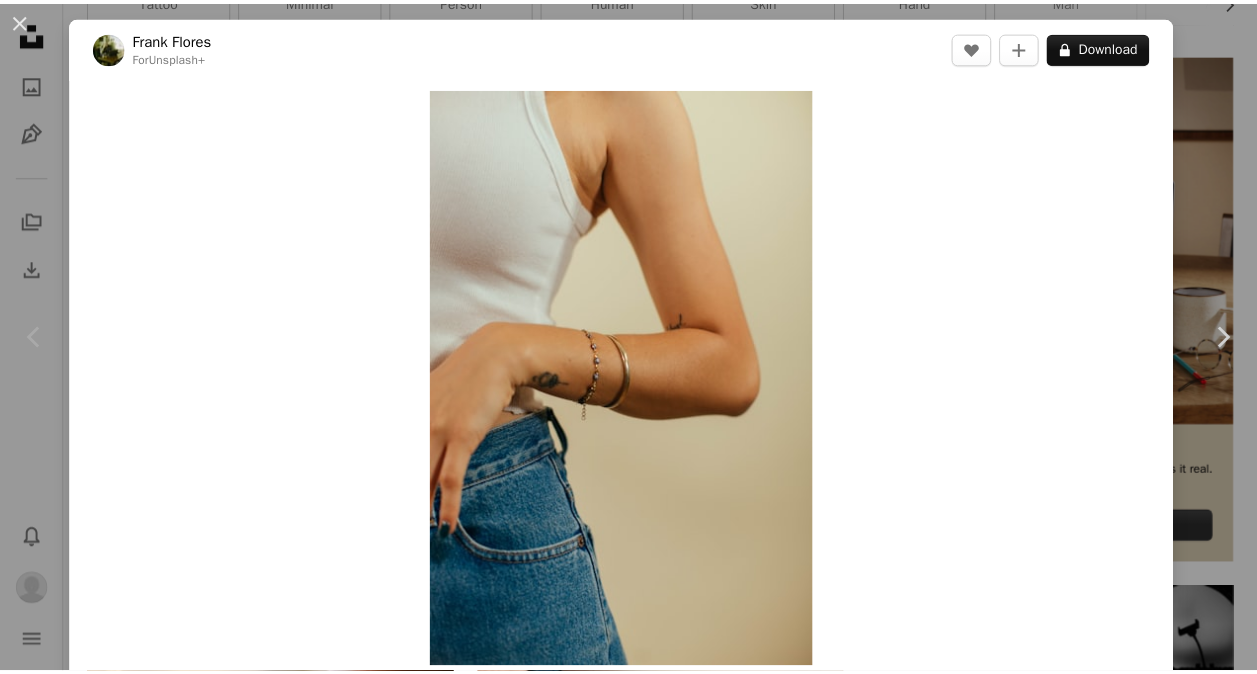 scroll, scrollTop: 590, scrollLeft: 0, axis: vertical 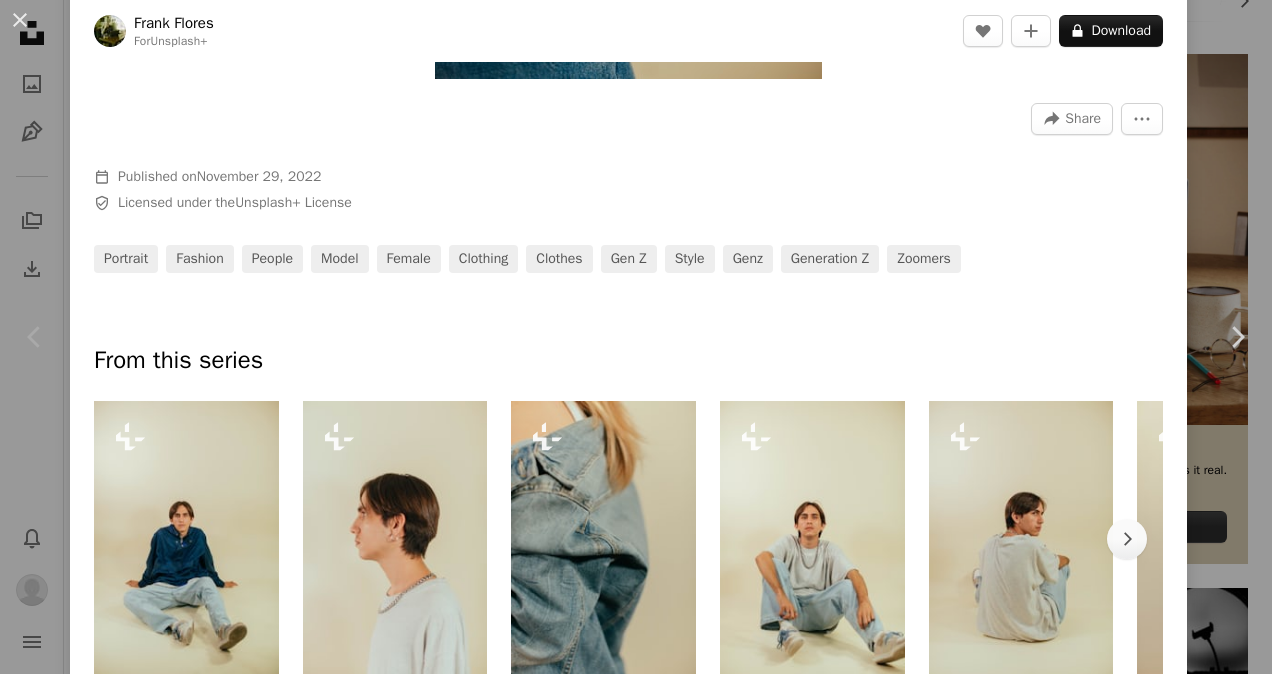 click on "An X shape Chevron left Chevron right [FIRST] [LAST] For Unsplash+ A heart A plus sign A lock Download Zoom in A forward-right arrow Share More Actions Calendar outlined Published on November 29, 2022 Safety Licensed under the Unsplash+ License portrait fashion people model female clothing clothes gen z style genz generation z zoomers From this series Chevron right Plus sign for Unsplash+ Plus sign for Unsplash+ Plus sign for Unsplash+ Plus sign for Unsplash+ Plus sign for Unsplash+ Plus sign for Unsplash+ Plus sign for Unsplash+ Plus sign for Unsplash+ Plus sign for Unsplash+ Plus sign for Unsplash+ Related images Plus sign for Unsplash+ A heart A plus sign [FIRST] [LAST] For Unsplash+ A lock Download Plus sign for Unsplash+ A heart A plus sign [FIRST] [LAST] For Unsplash+ A lock Download Plus sign for Unsplash+ A heart A plus sign [FIRST] [LAST] For Unsplash+ A lock Download Plus sign for Unsplash+ A heart A plus sign [FIRST] [LAST] For Unsplash+ A lock Download Plus sign for Unsplash+ A heart" at bounding box center [636, 337] 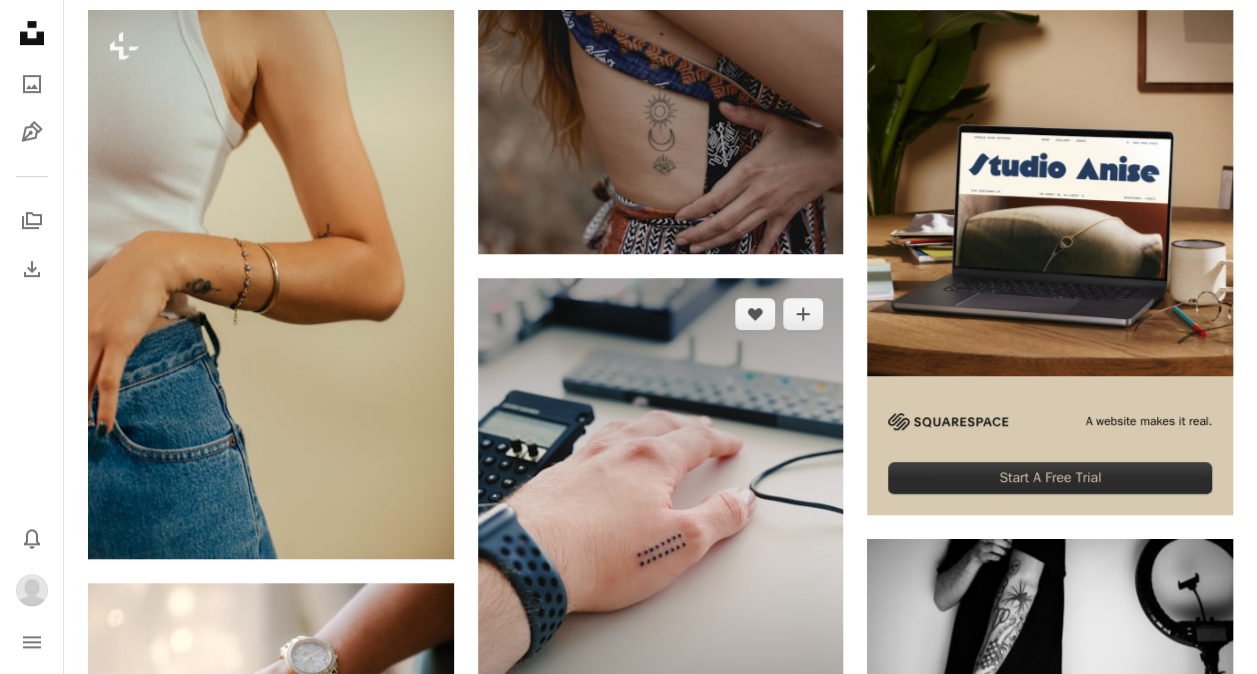 scroll, scrollTop: 0, scrollLeft: 0, axis: both 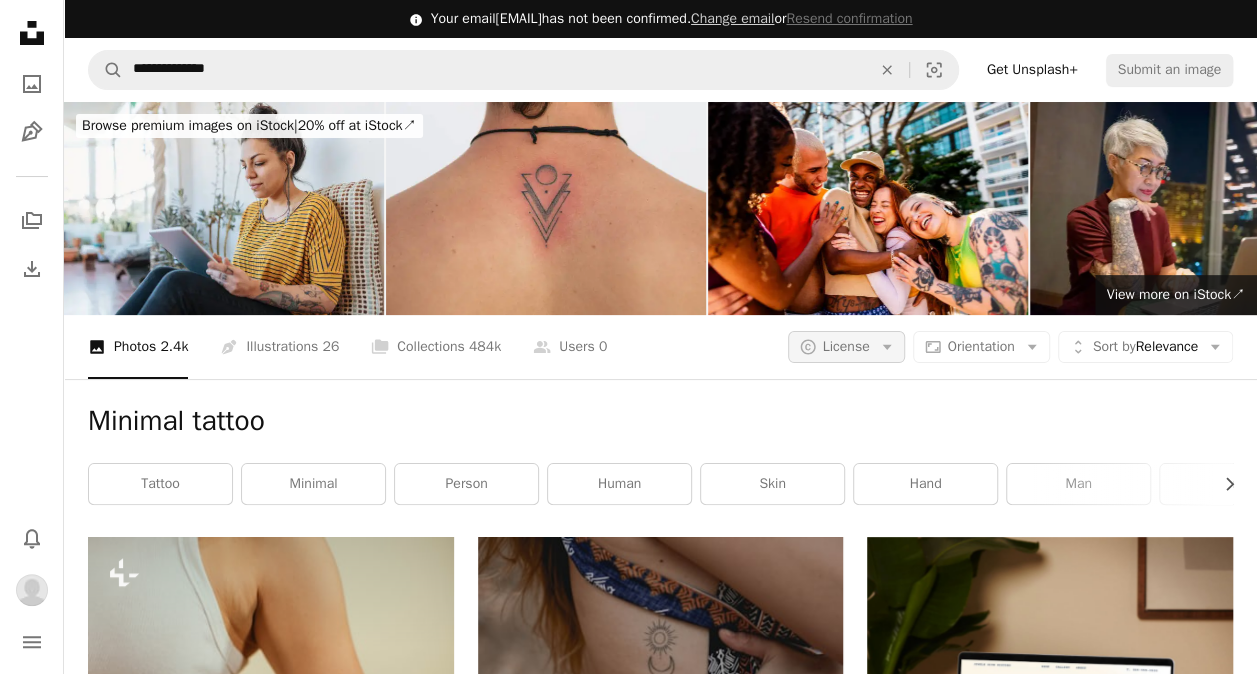 click on "Arrow down" 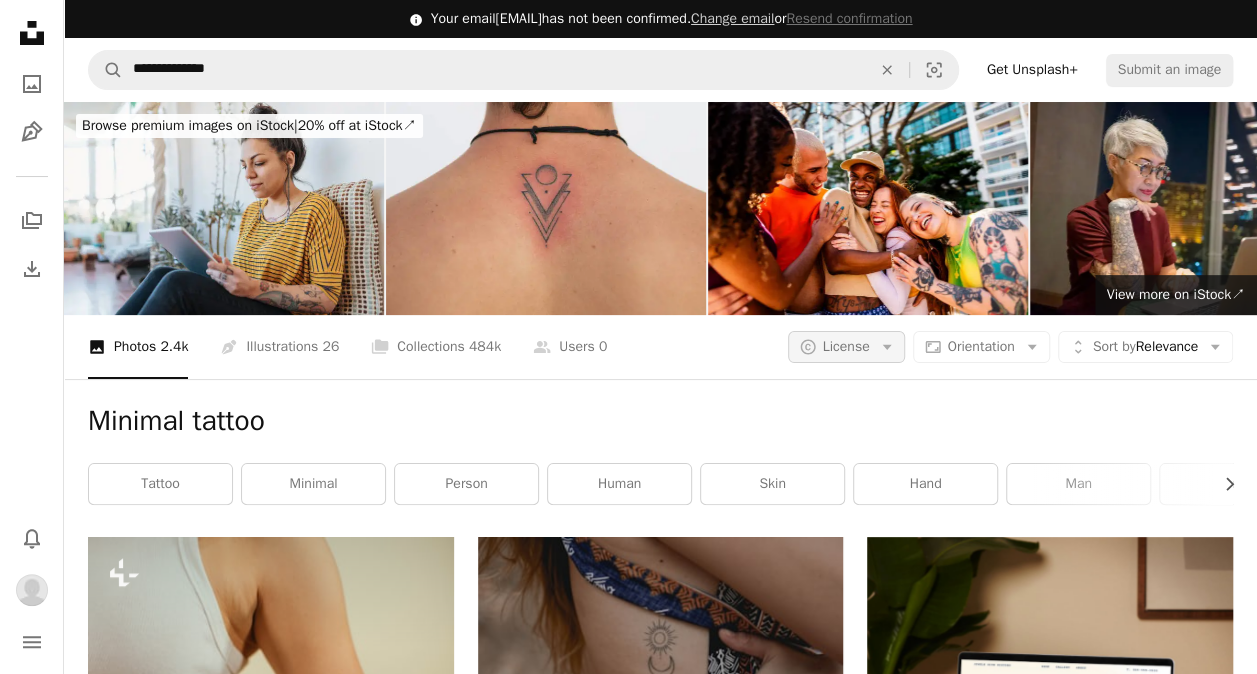 click on "Arrow down" 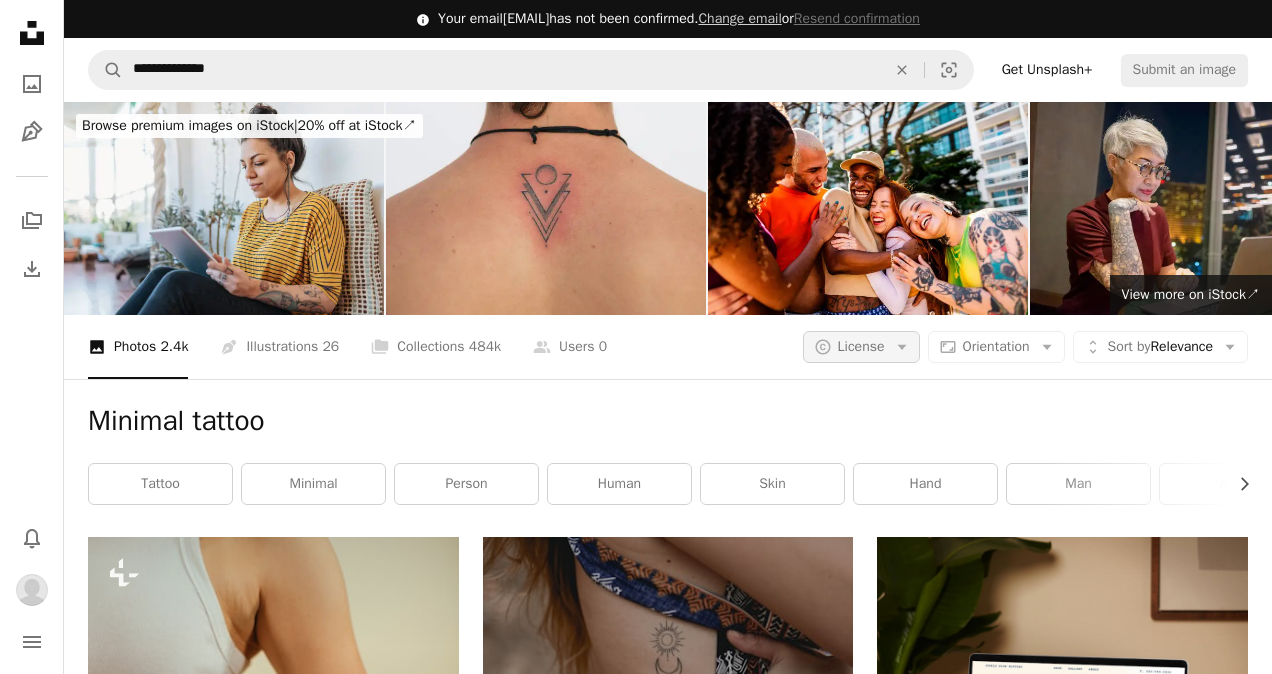 click on "Arrow down" 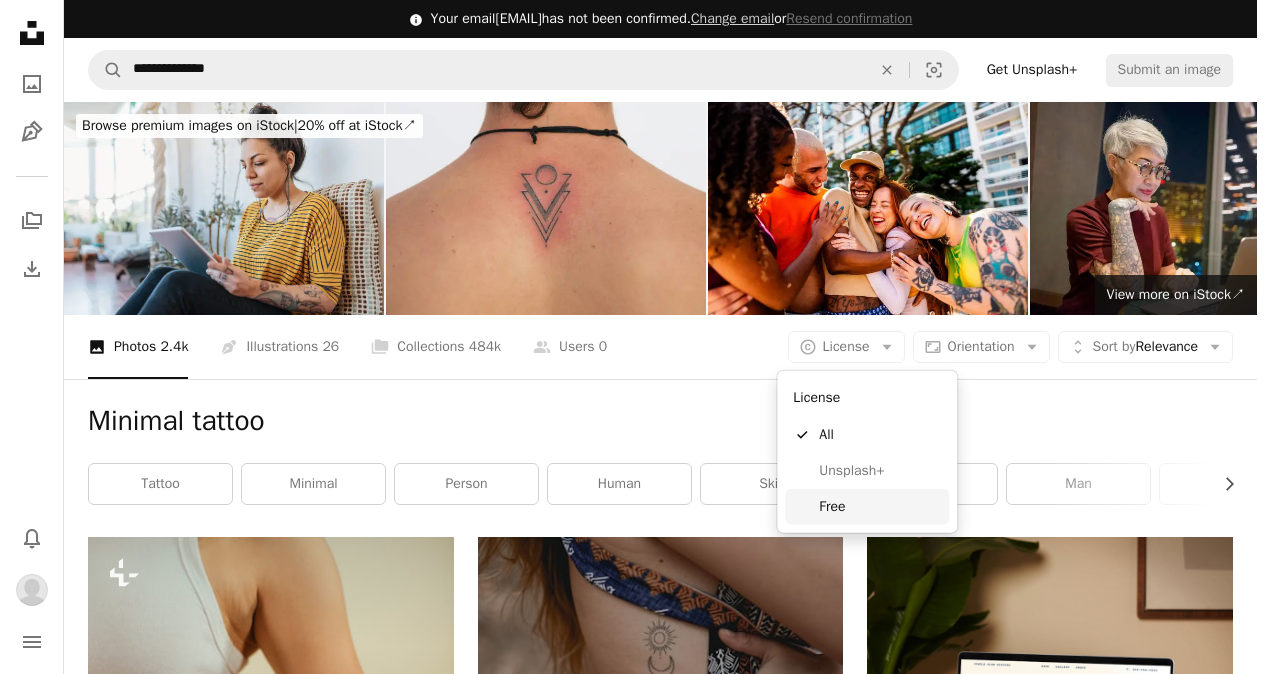 click on "Free" at bounding box center (880, 507) 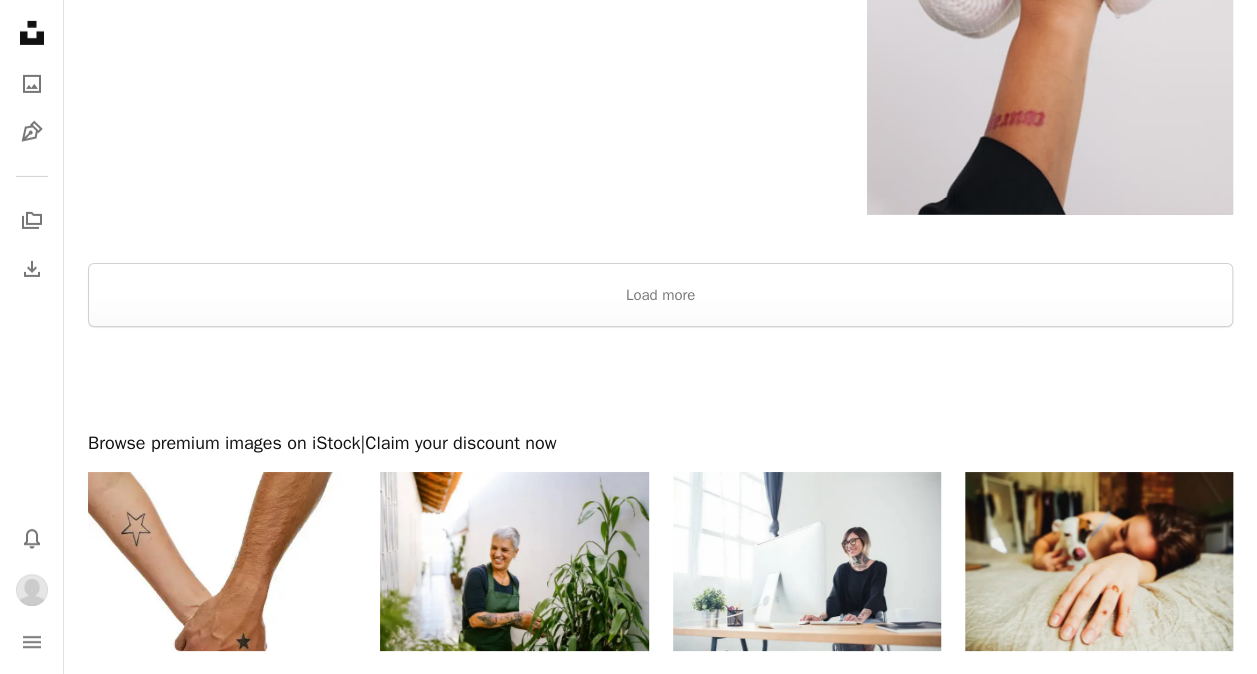 scroll, scrollTop: 3402, scrollLeft: 0, axis: vertical 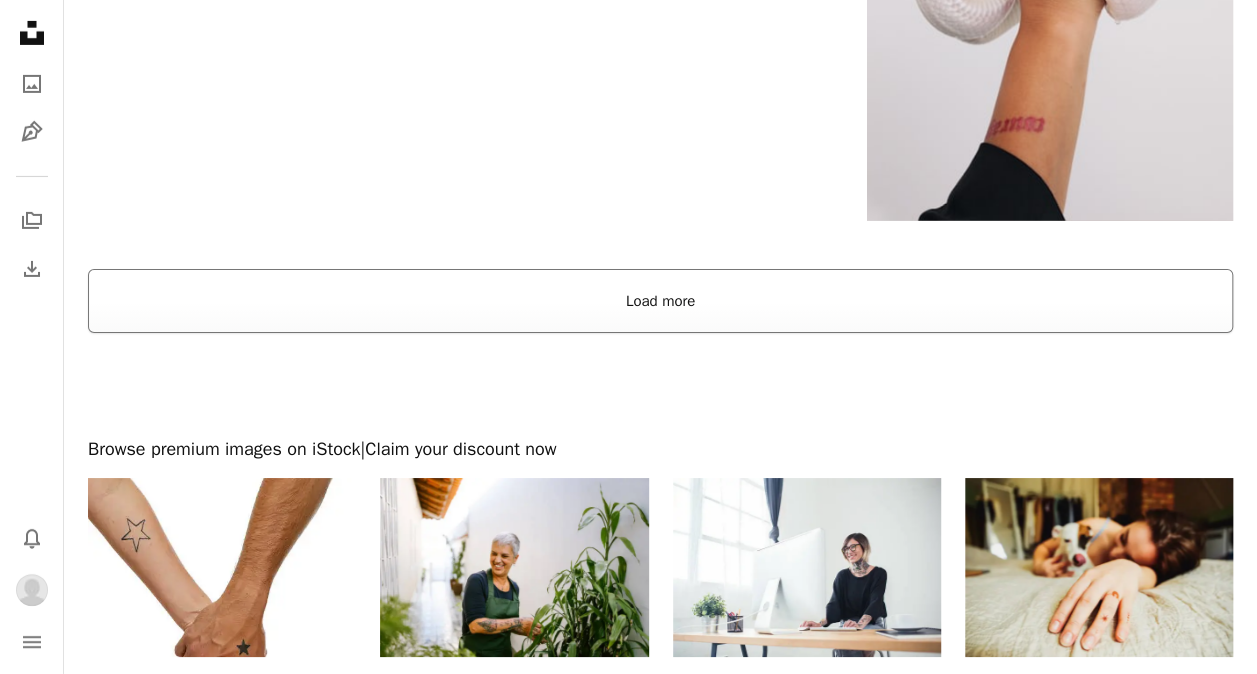 click on "Load more" at bounding box center [660, 301] 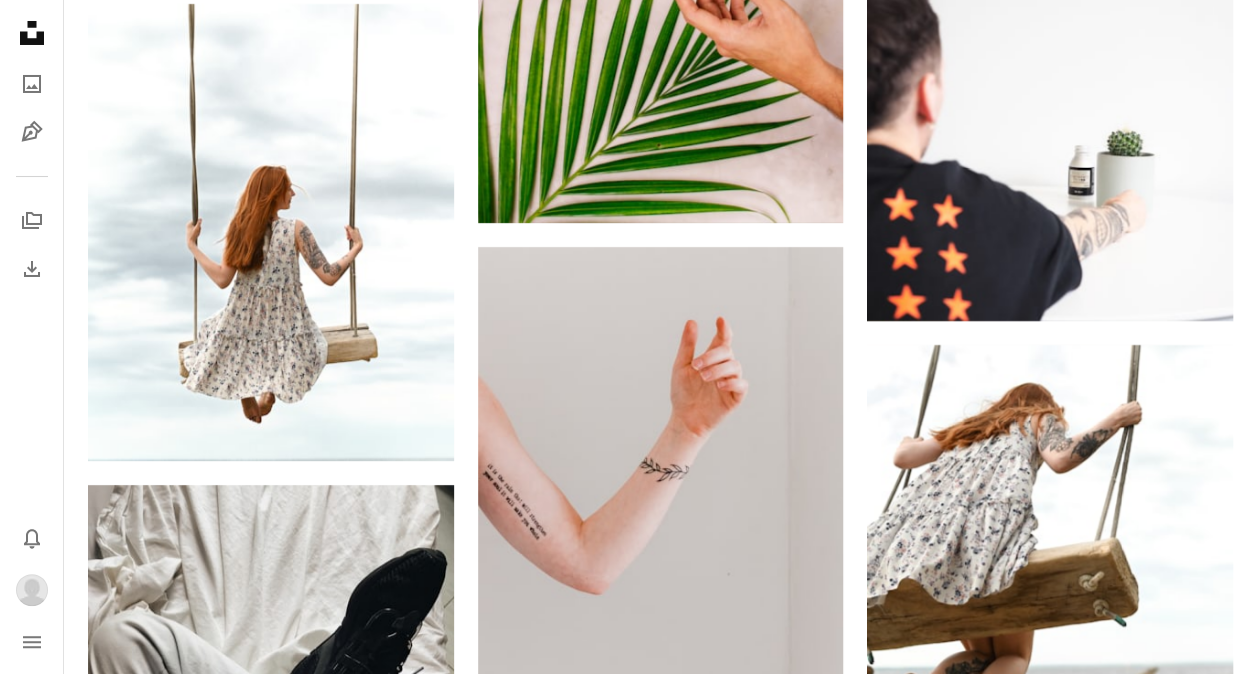 scroll, scrollTop: 3831, scrollLeft: 0, axis: vertical 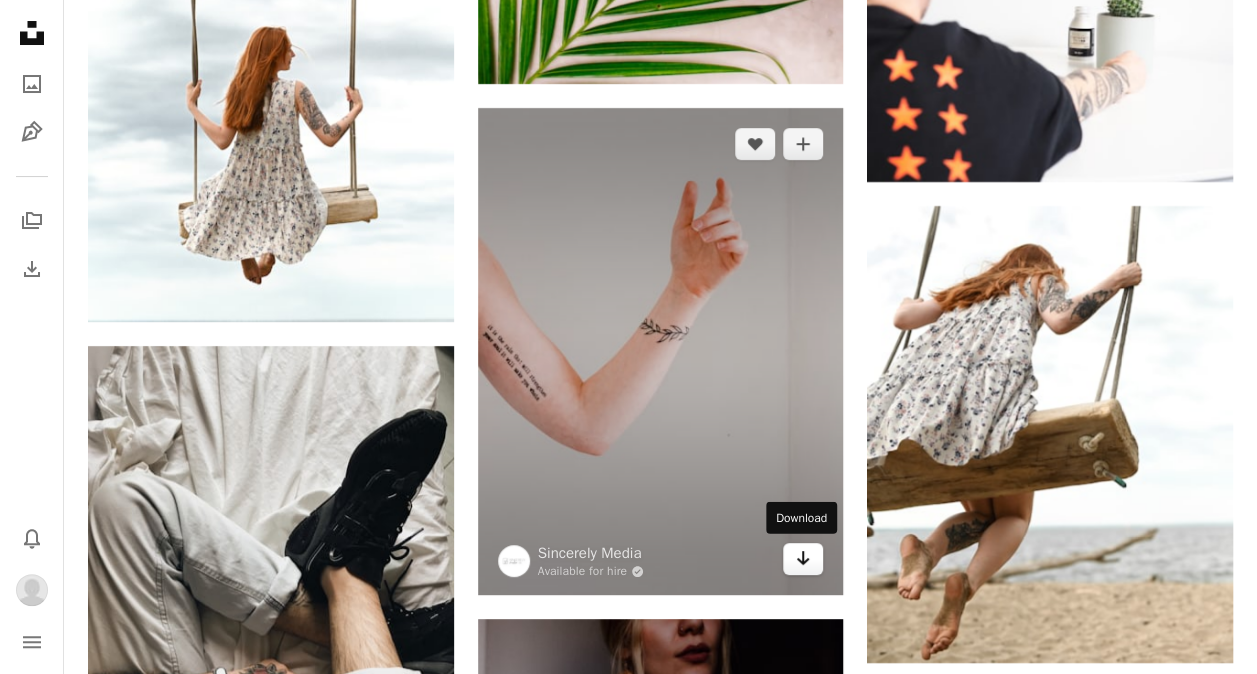 click on "Arrow pointing down" at bounding box center [803, 559] 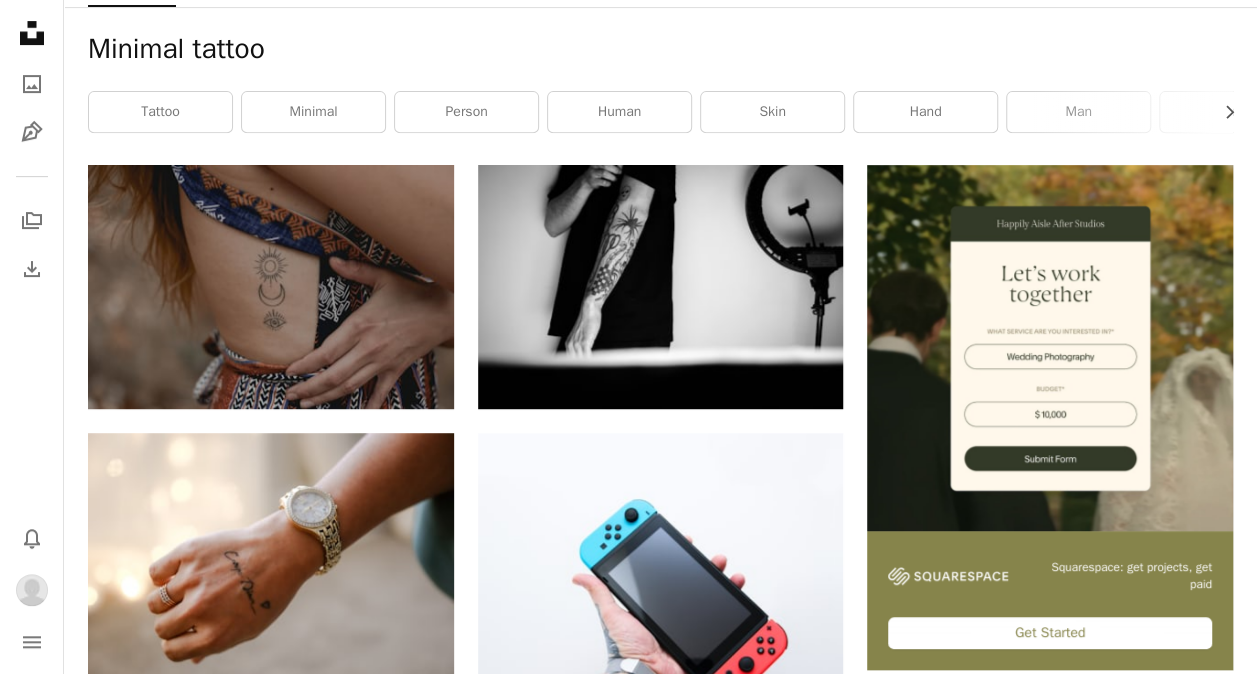scroll, scrollTop: 0, scrollLeft: 0, axis: both 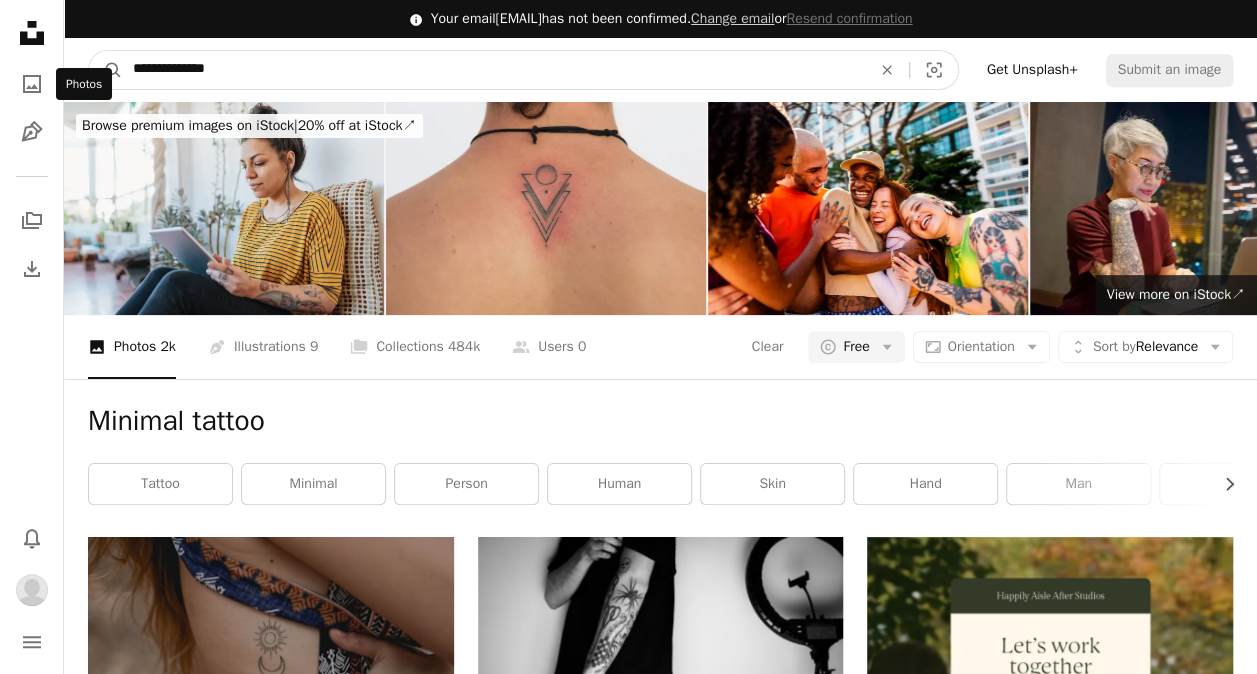 drag, startPoint x: 284, startPoint y: 71, endPoint x: -4, endPoint y: 76, distance: 288.0434 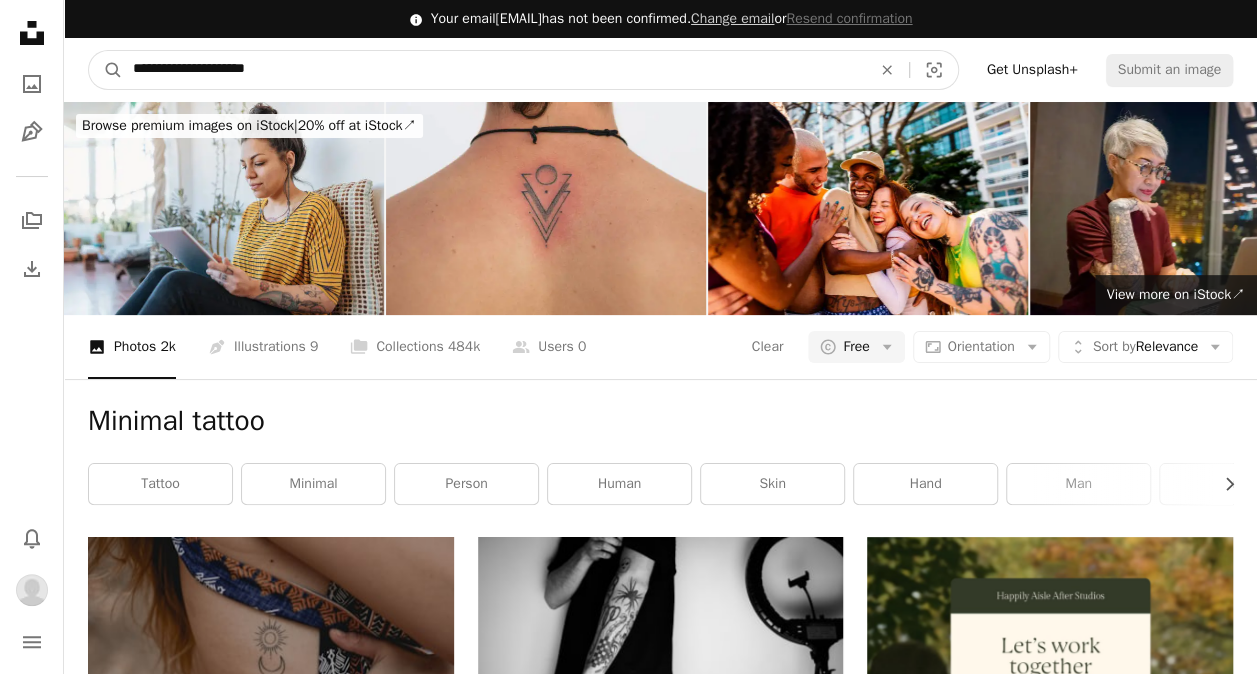type on "**********" 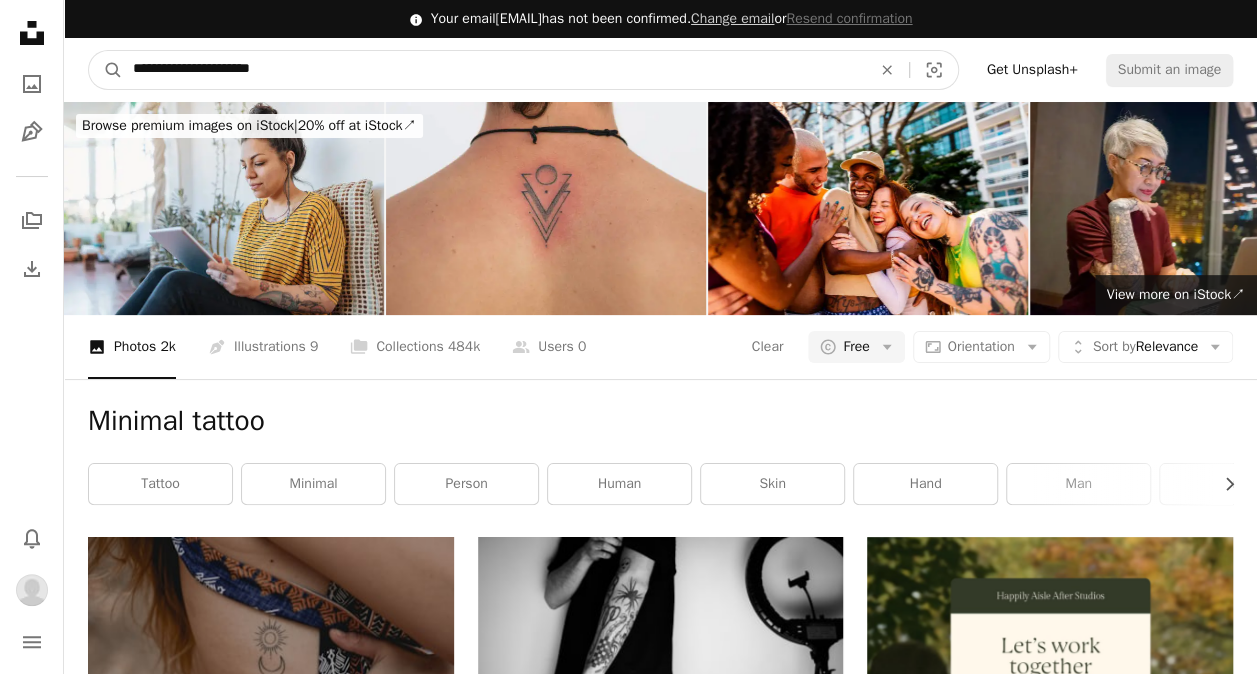 click on "A magnifying glass" at bounding box center (106, 70) 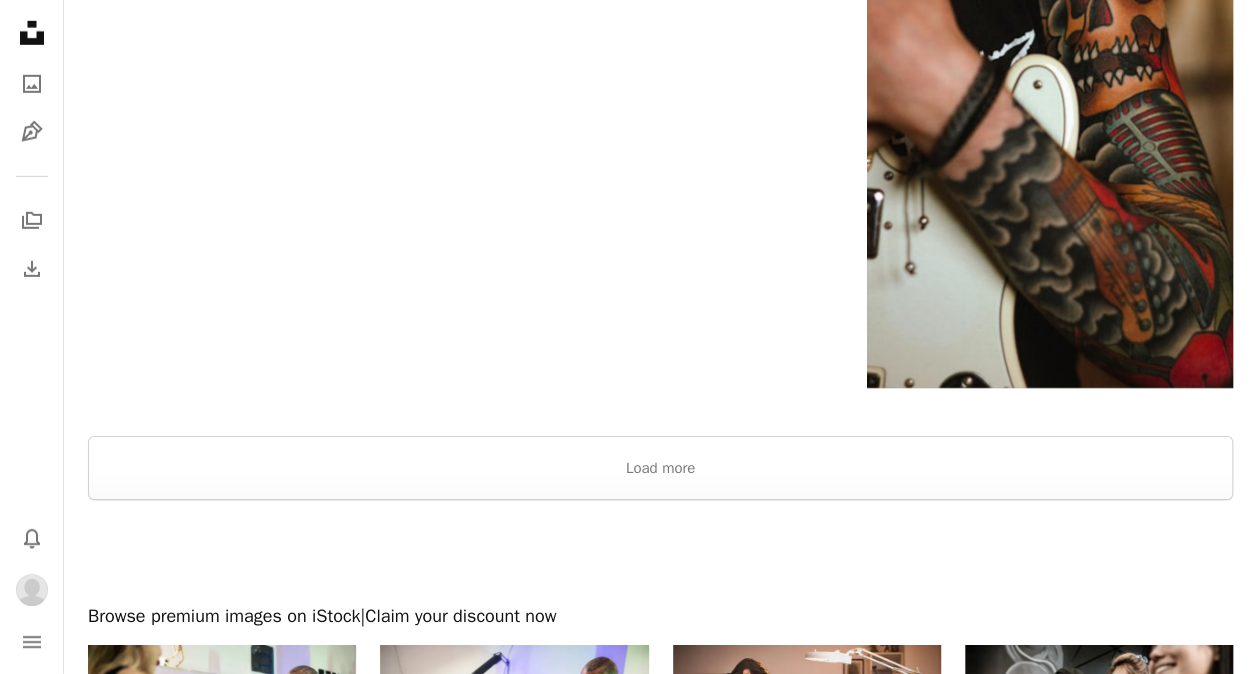 scroll, scrollTop: 3150, scrollLeft: 0, axis: vertical 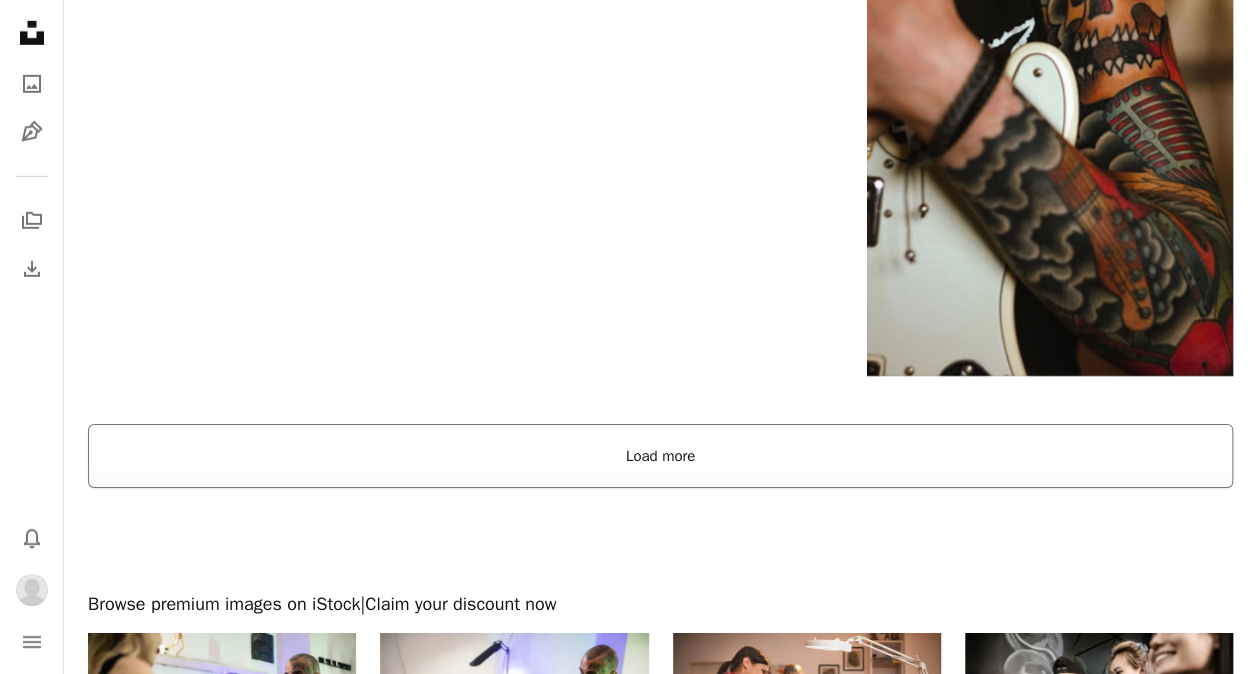click on "Load more" at bounding box center (660, 456) 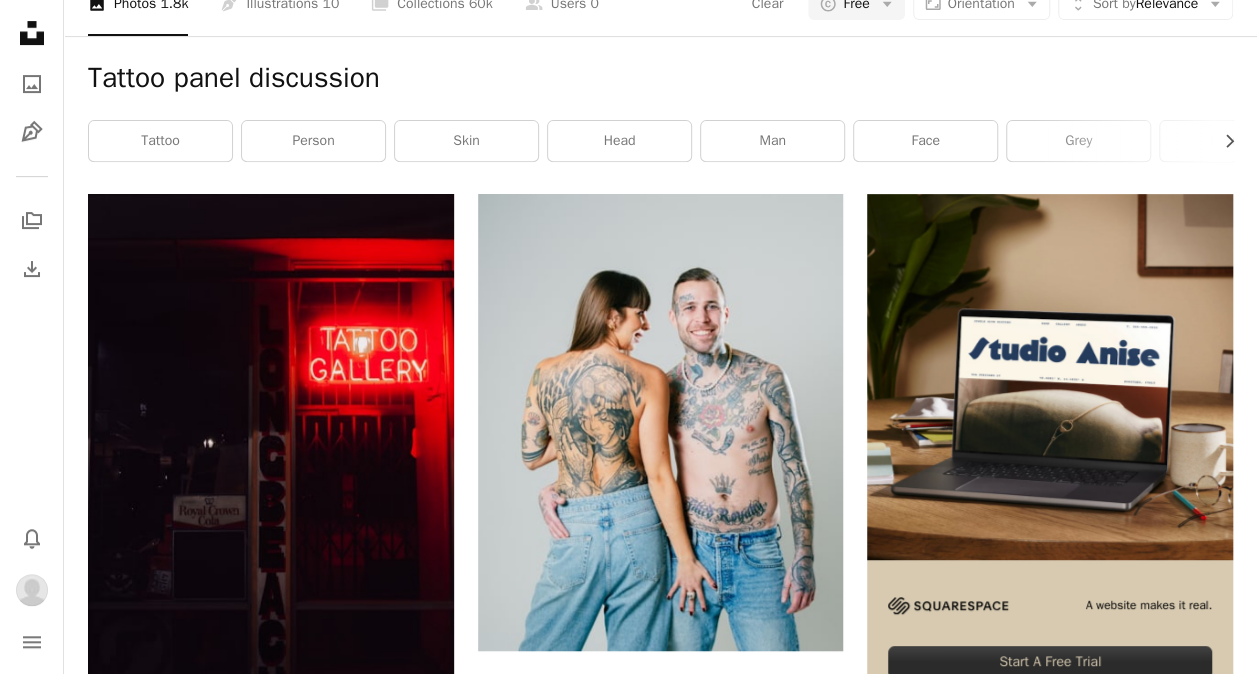 scroll, scrollTop: 0, scrollLeft: 0, axis: both 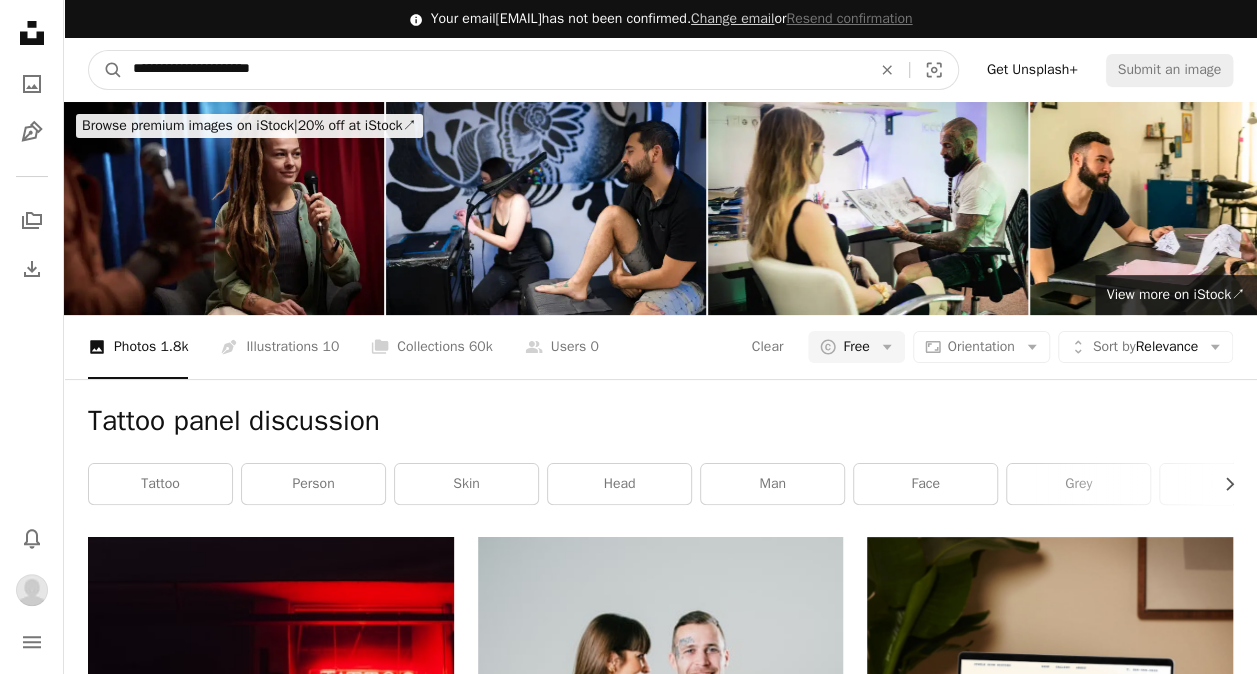 drag, startPoint x: 302, startPoint y: 72, endPoint x: -4, endPoint y: 30, distance: 308.8689 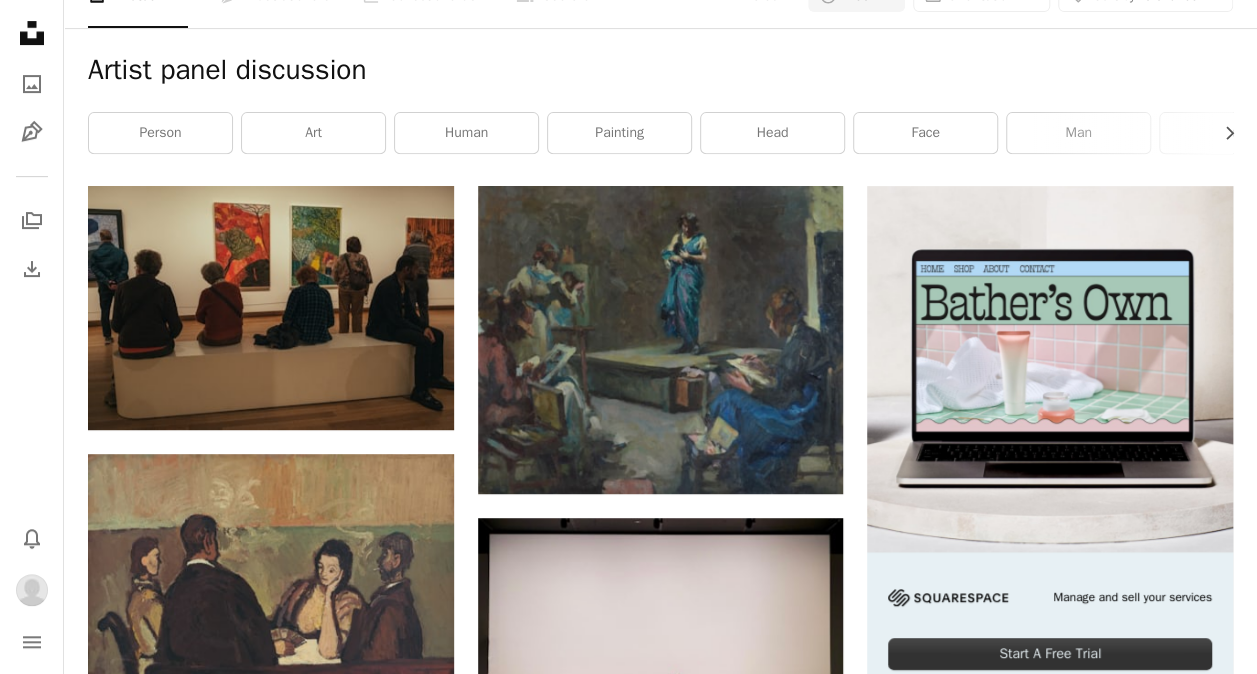scroll, scrollTop: 353, scrollLeft: 0, axis: vertical 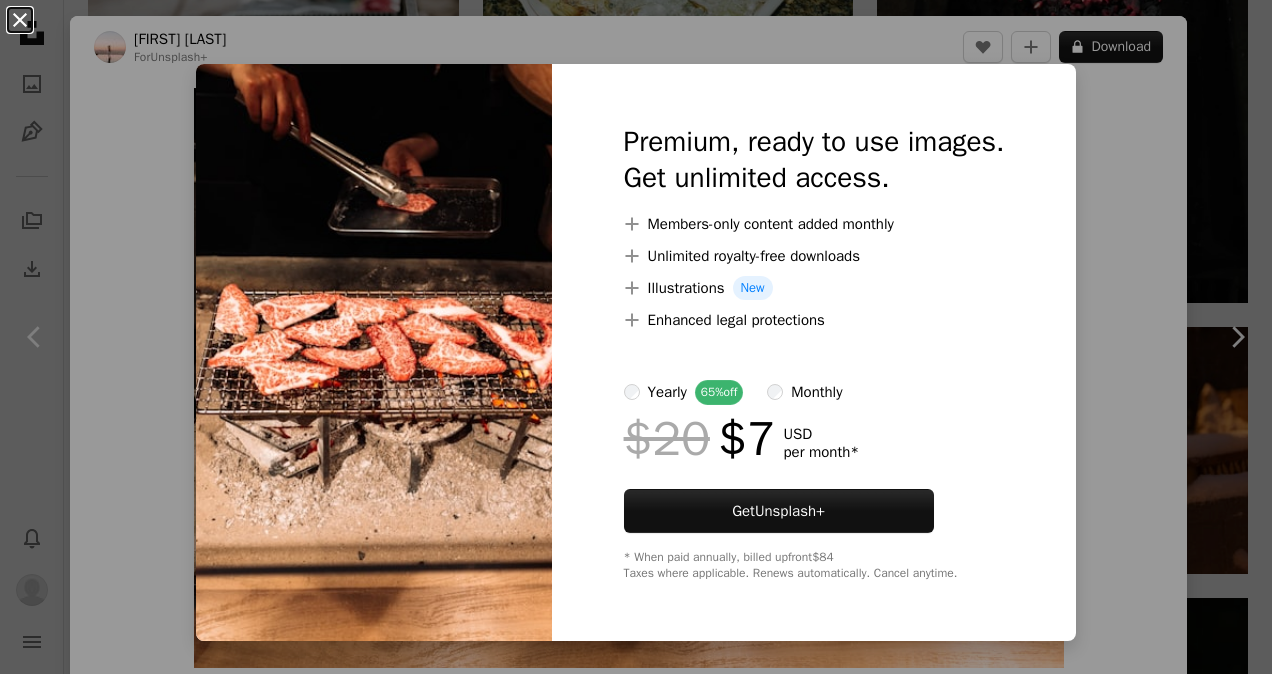 click on "**********" at bounding box center (636, 1603) 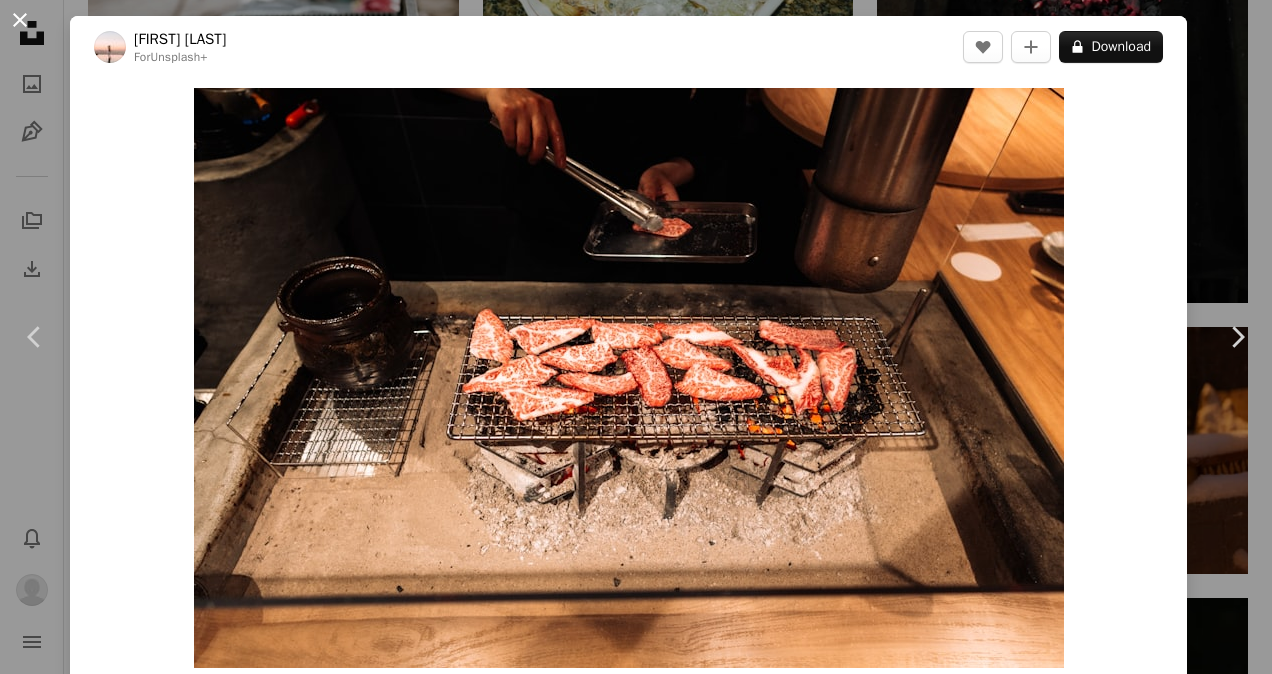 click on "An X shape" at bounding box center [20, 20] 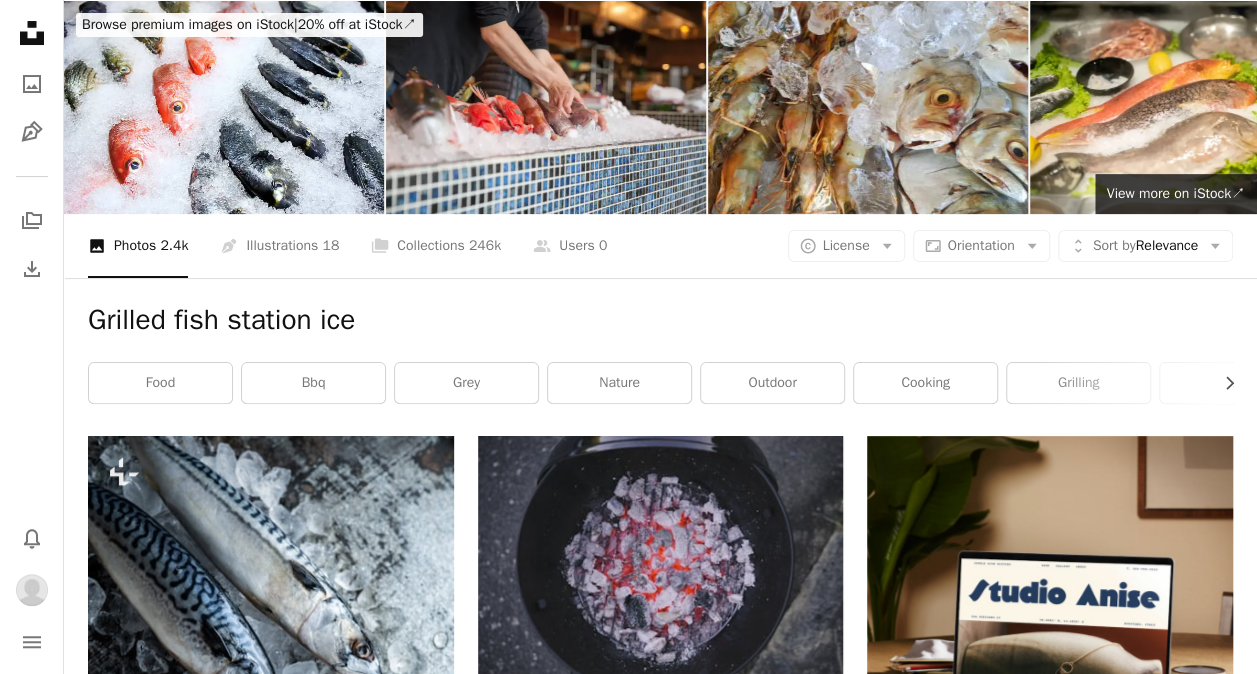 scroll, scrollTop: 0, scrollLeft: 0, axis: both 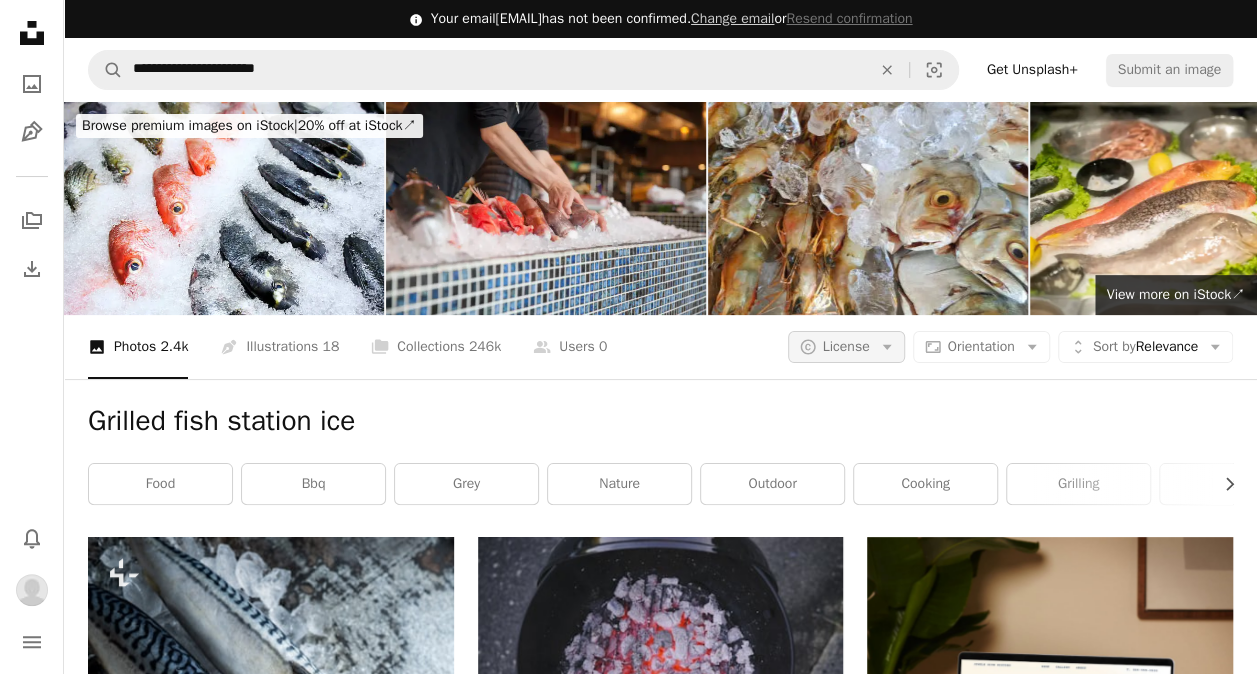click on "Arrow down" 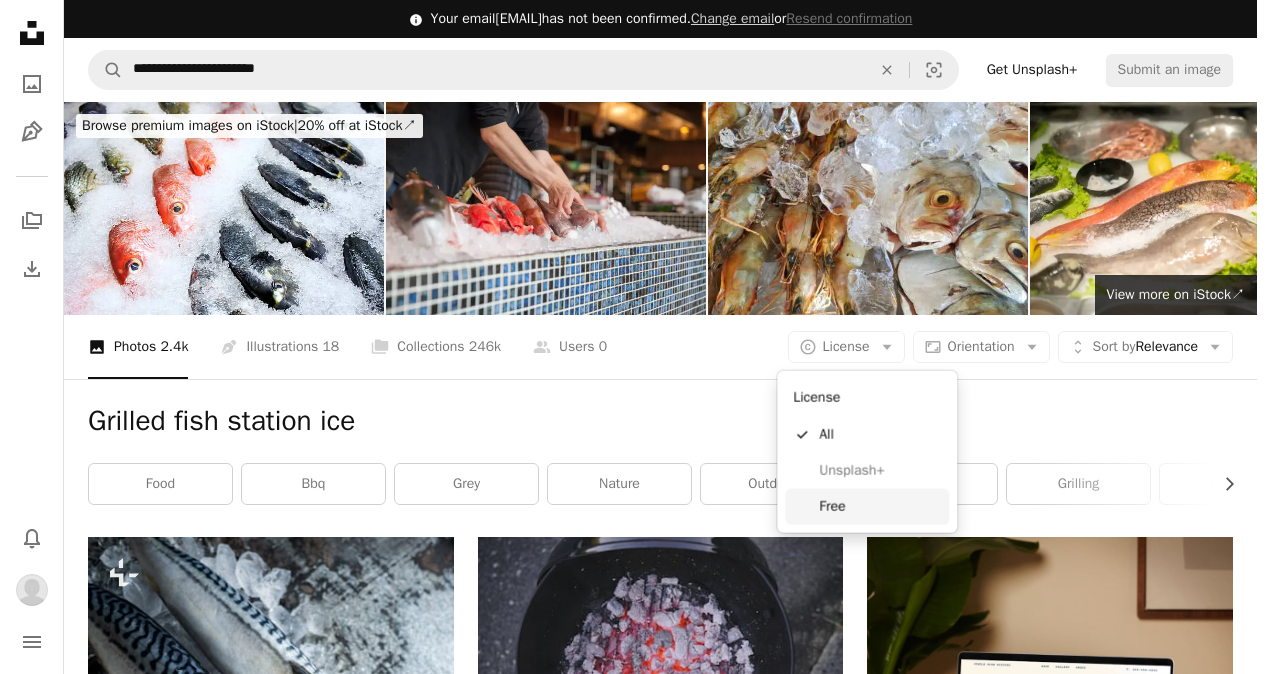 click on "Free" at bounding box center [880, 507] 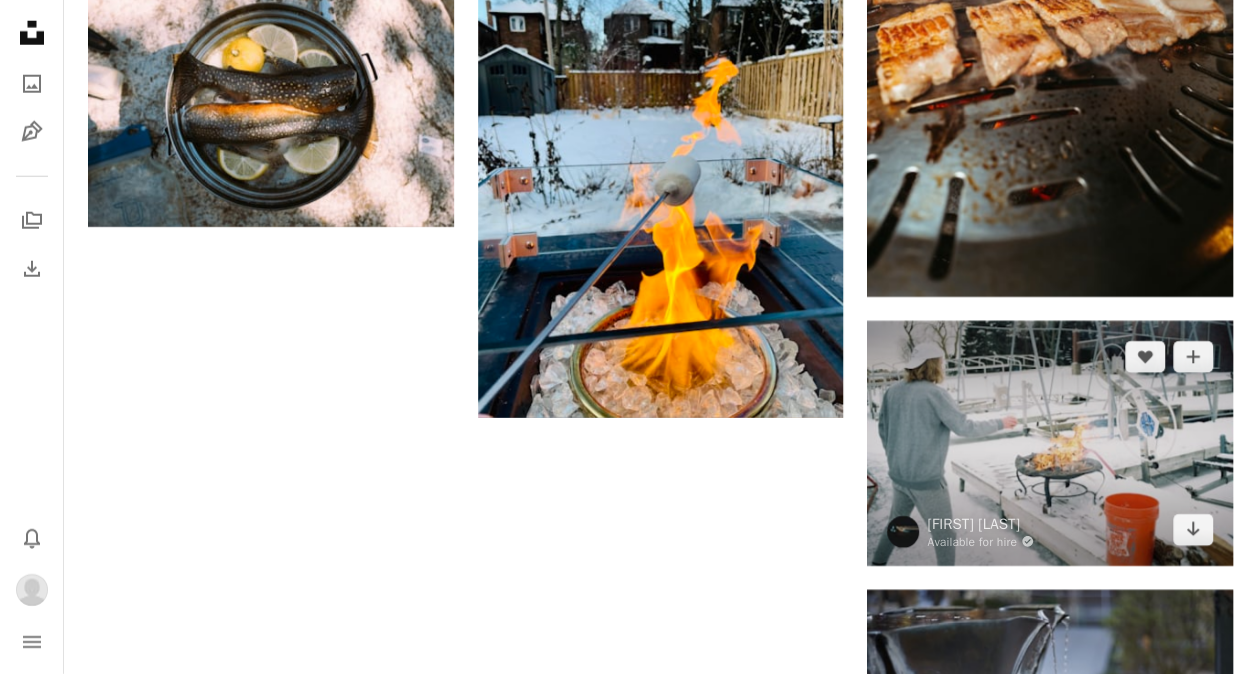 scroll, scrollTop: 2726, scrollLeft: 0, axis: vertical 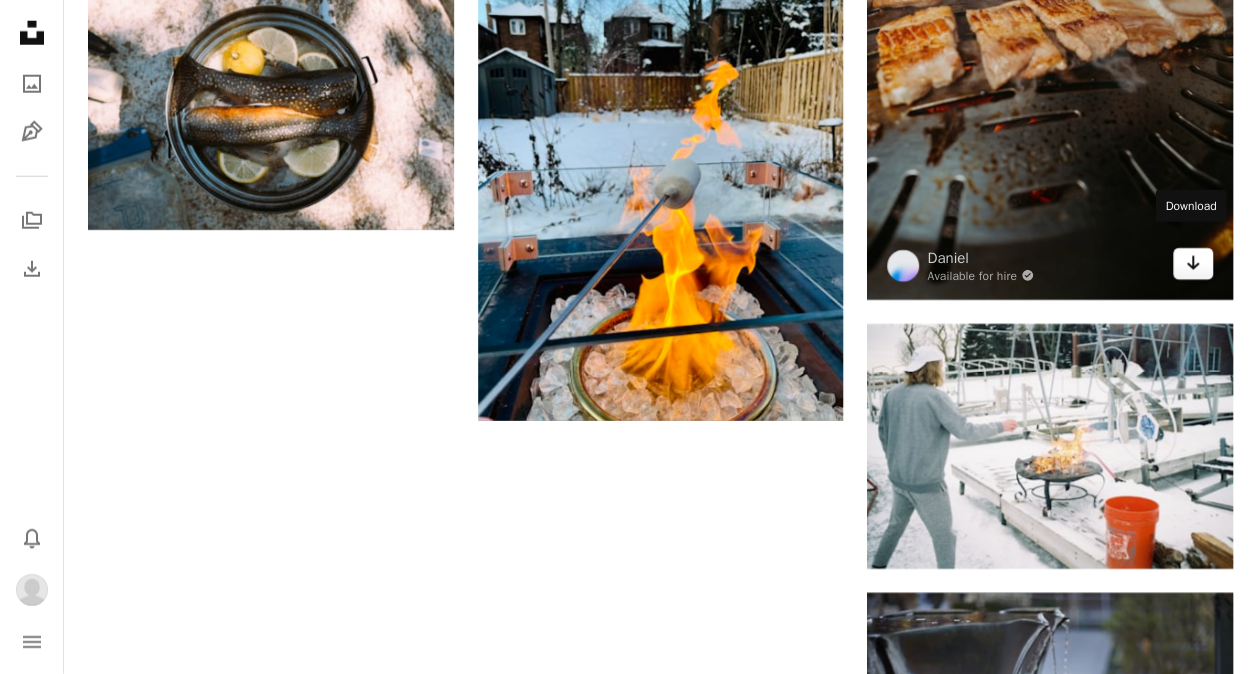 click on "Arrow pointing down" 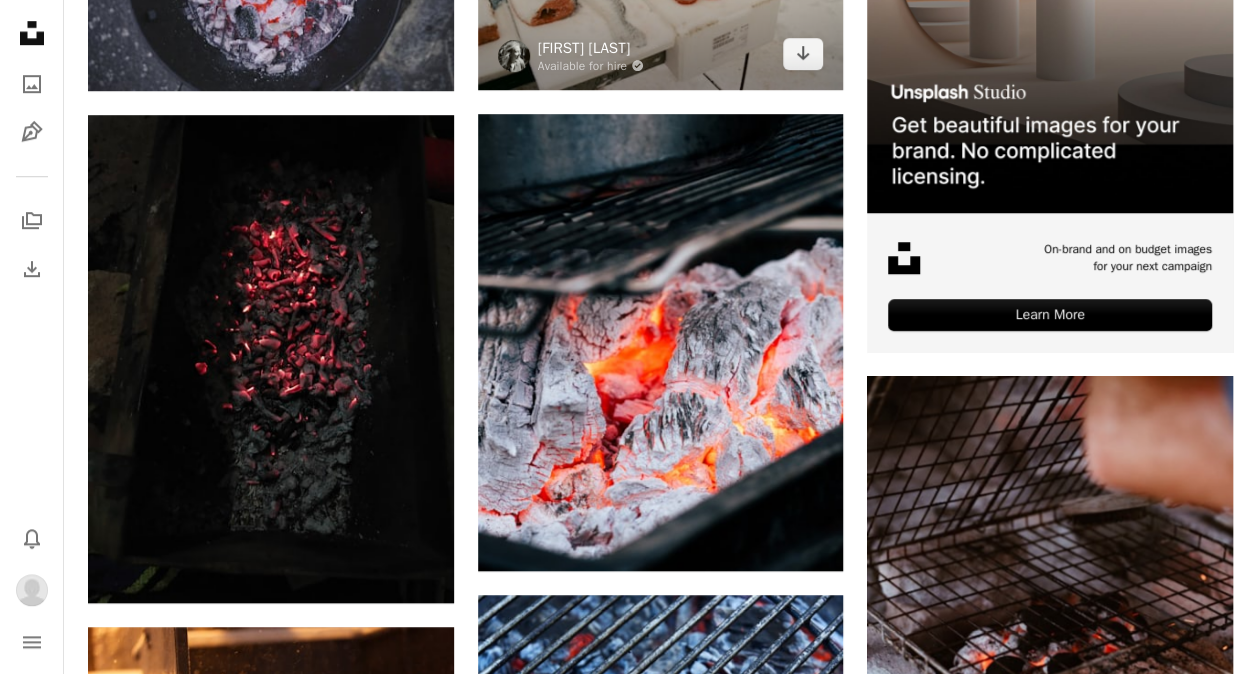 scroll, scrollTop: 0, scrollLeft: 0, axis: both 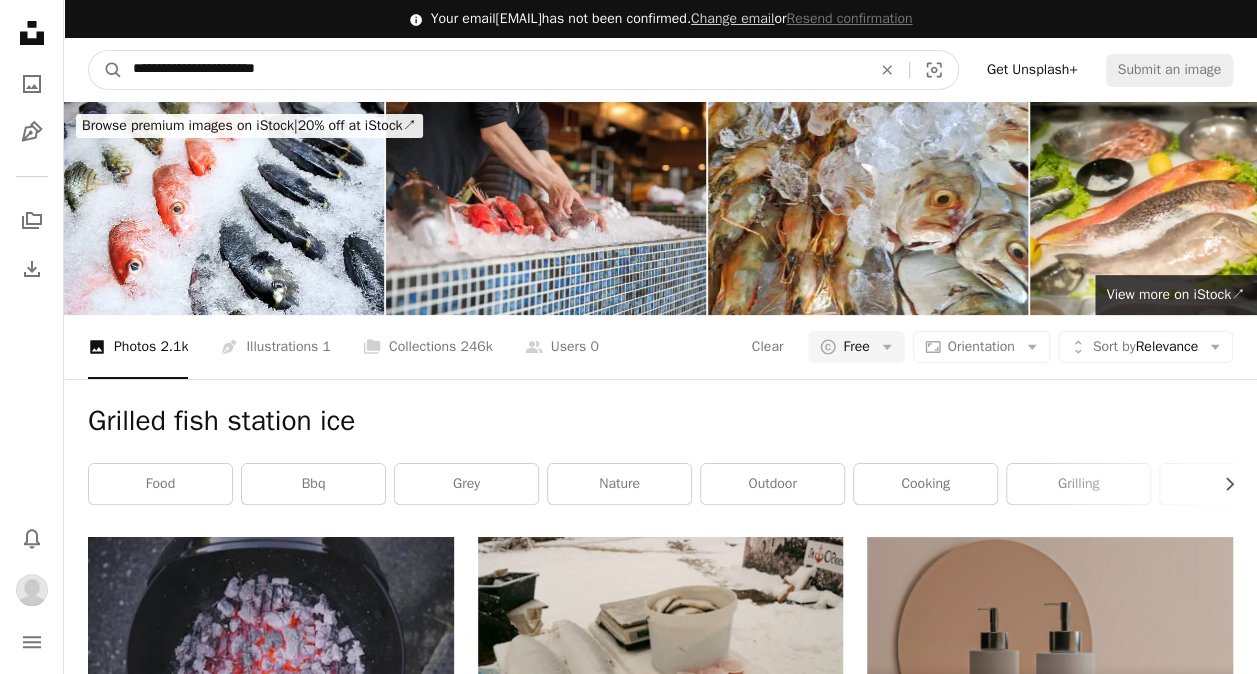 drag, startPoint x: 379, startPoint y: 70, endPoint x: 0, endPoint y: 66, distance: 379.02112 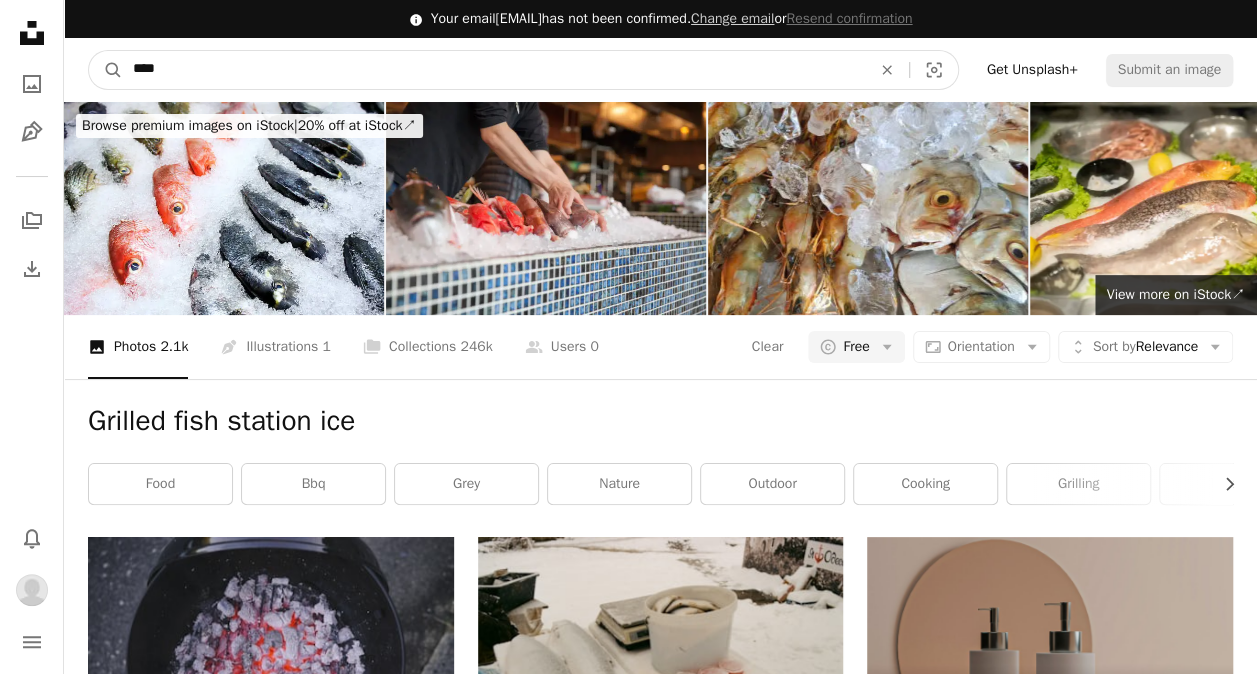 type on "*****" 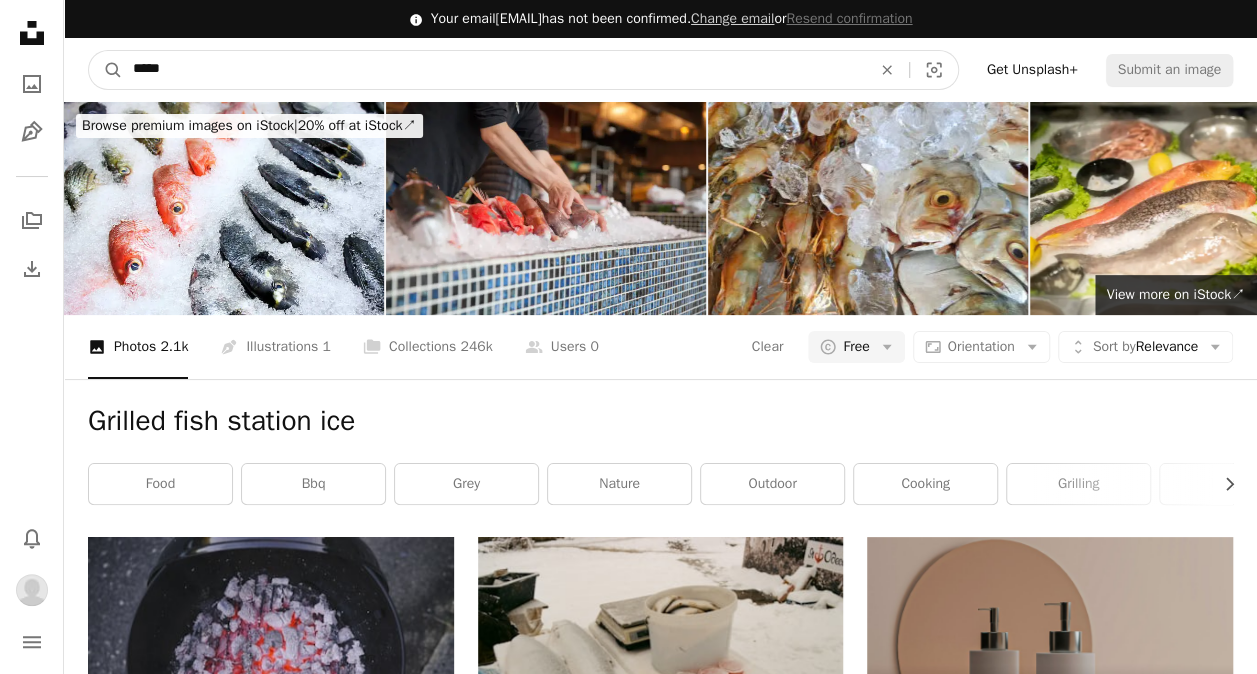 click on "A magnifying glass" at bounding box center (106, 70) 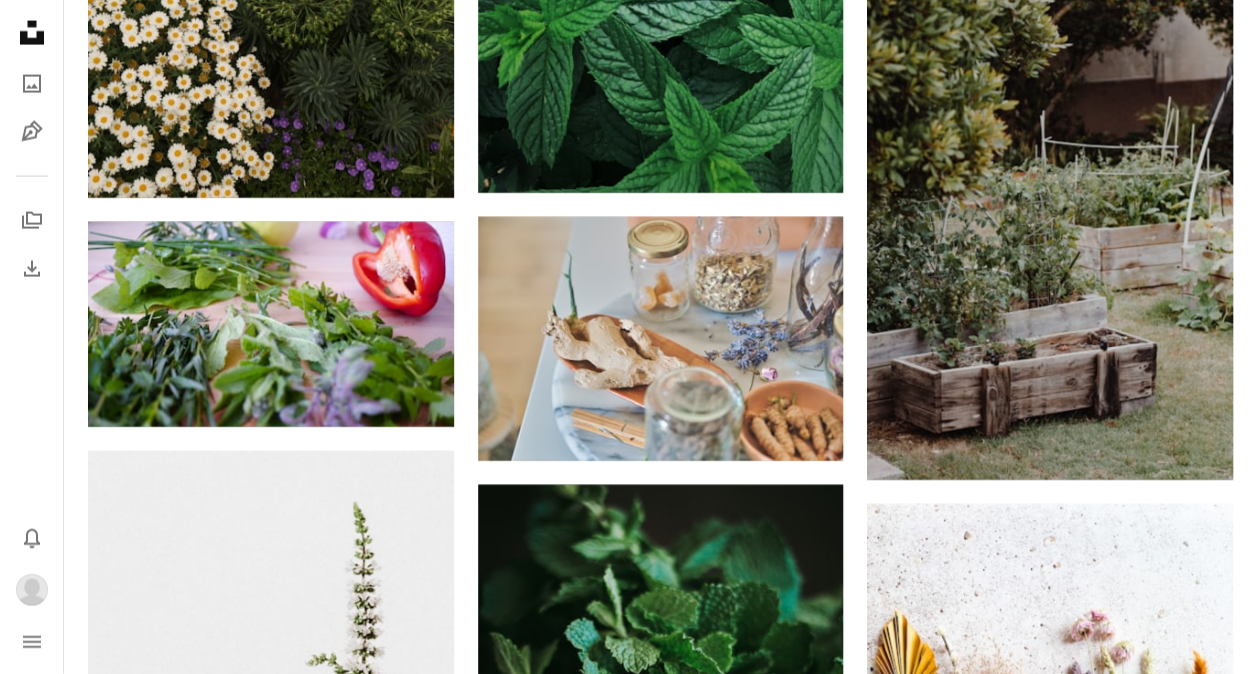 scroll, scrollTop: 2246, scrollLeft: 0, axis: vertical 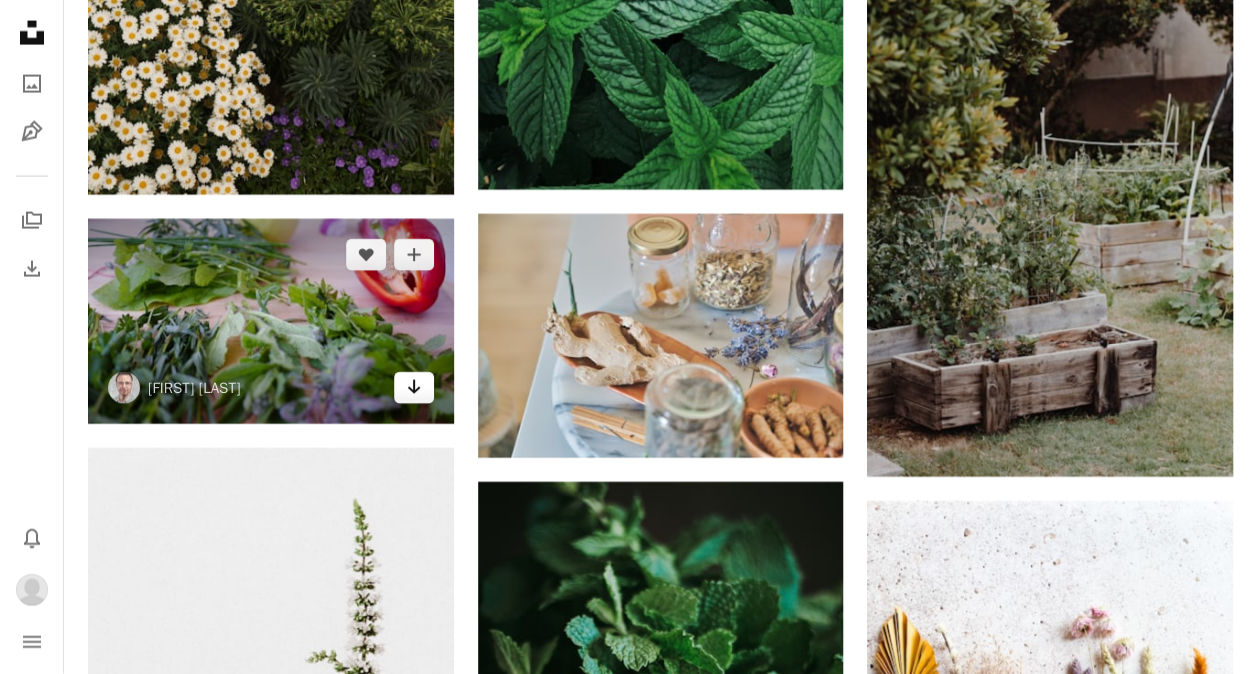 click on "Arrow pointing down" at bounding box center [414, 388] 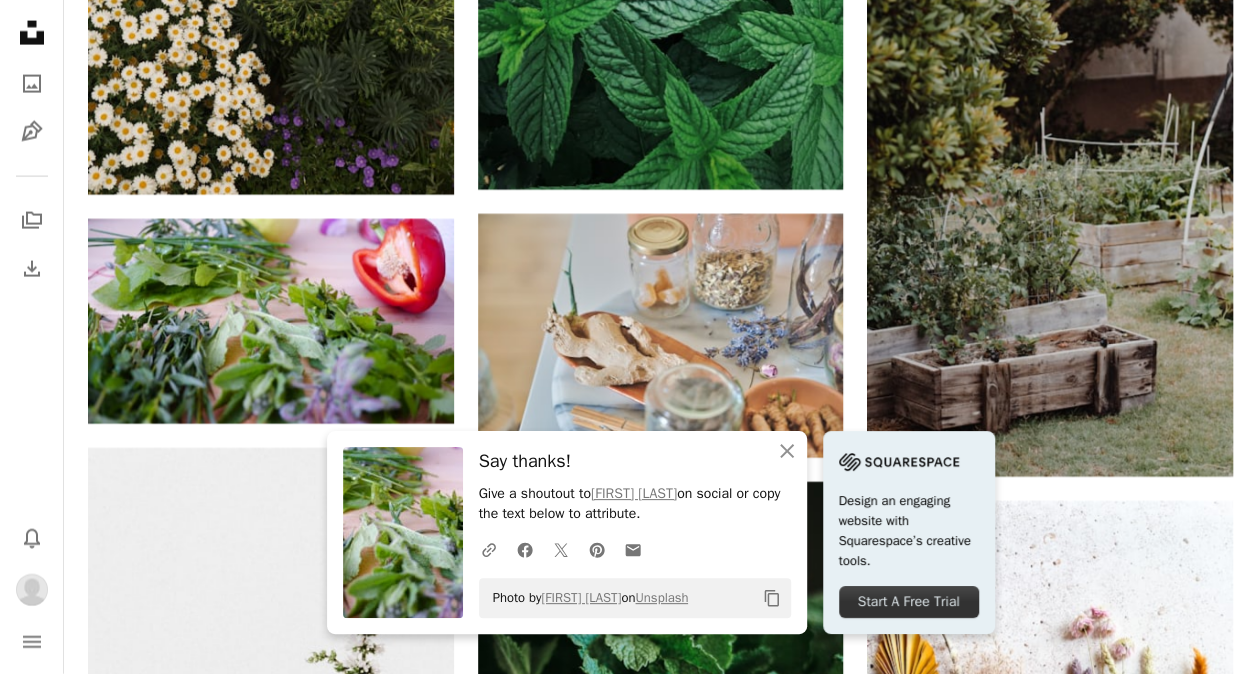 click at bounding box center [403, 532] 